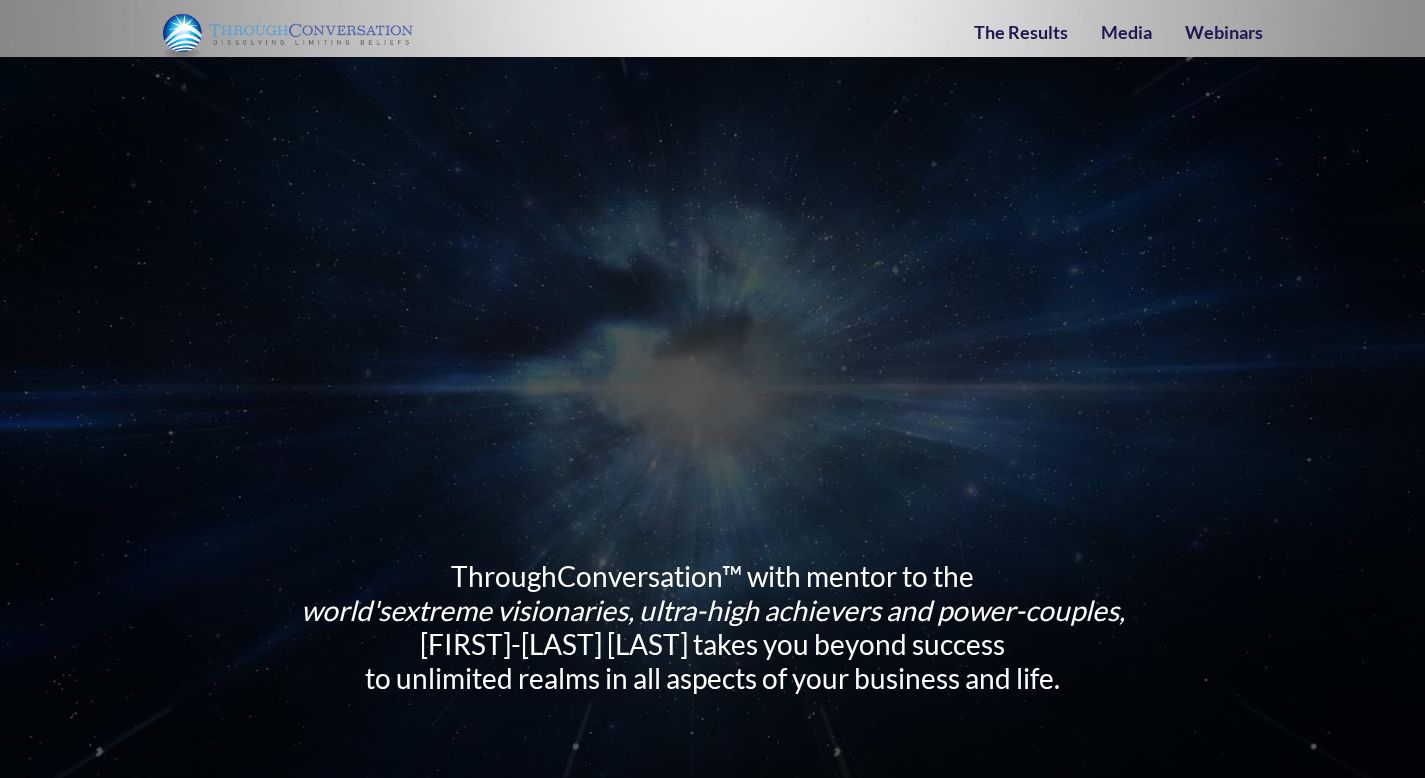 scroll, scrollTop: 0, scrollLeft: 0, axis: both 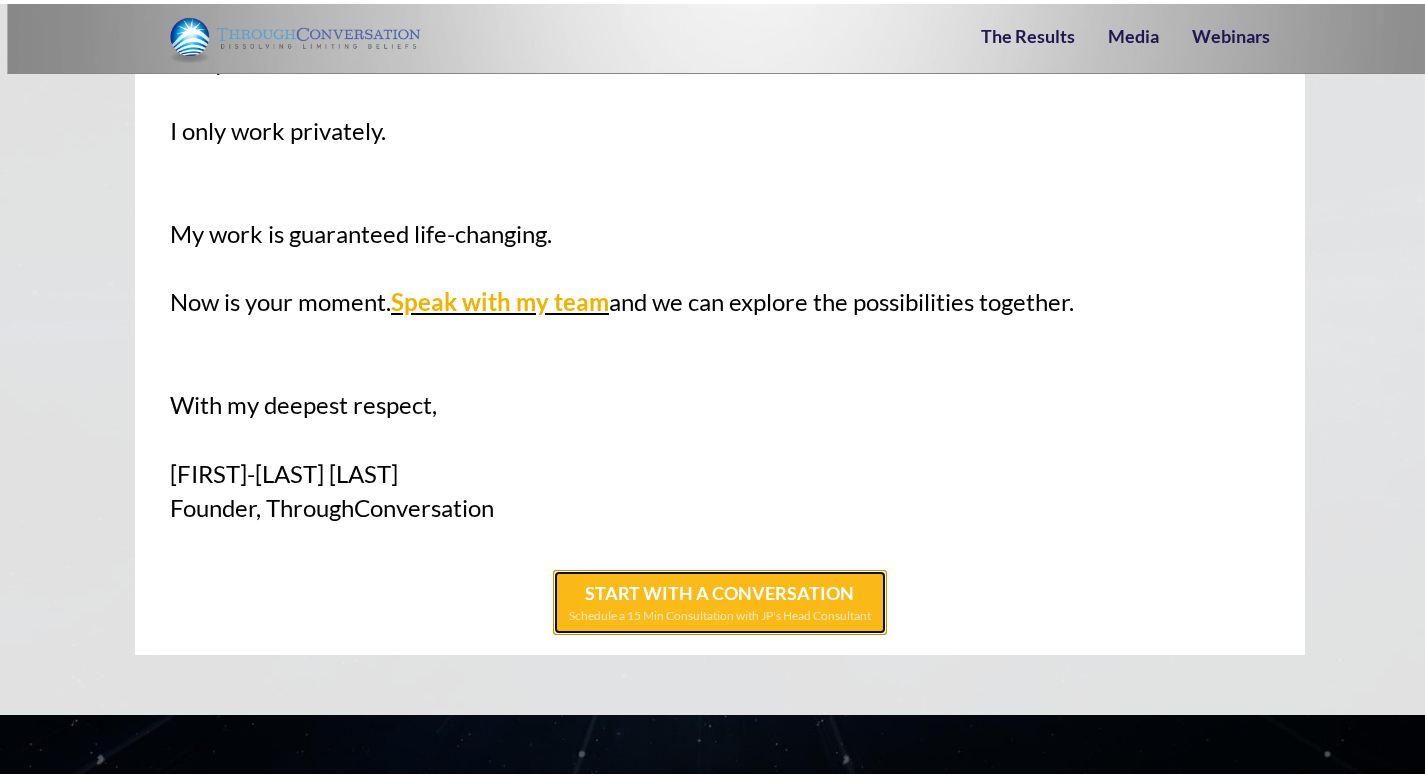 click on "START WITH A CONVERSATION" at bounding box center [720, 589] 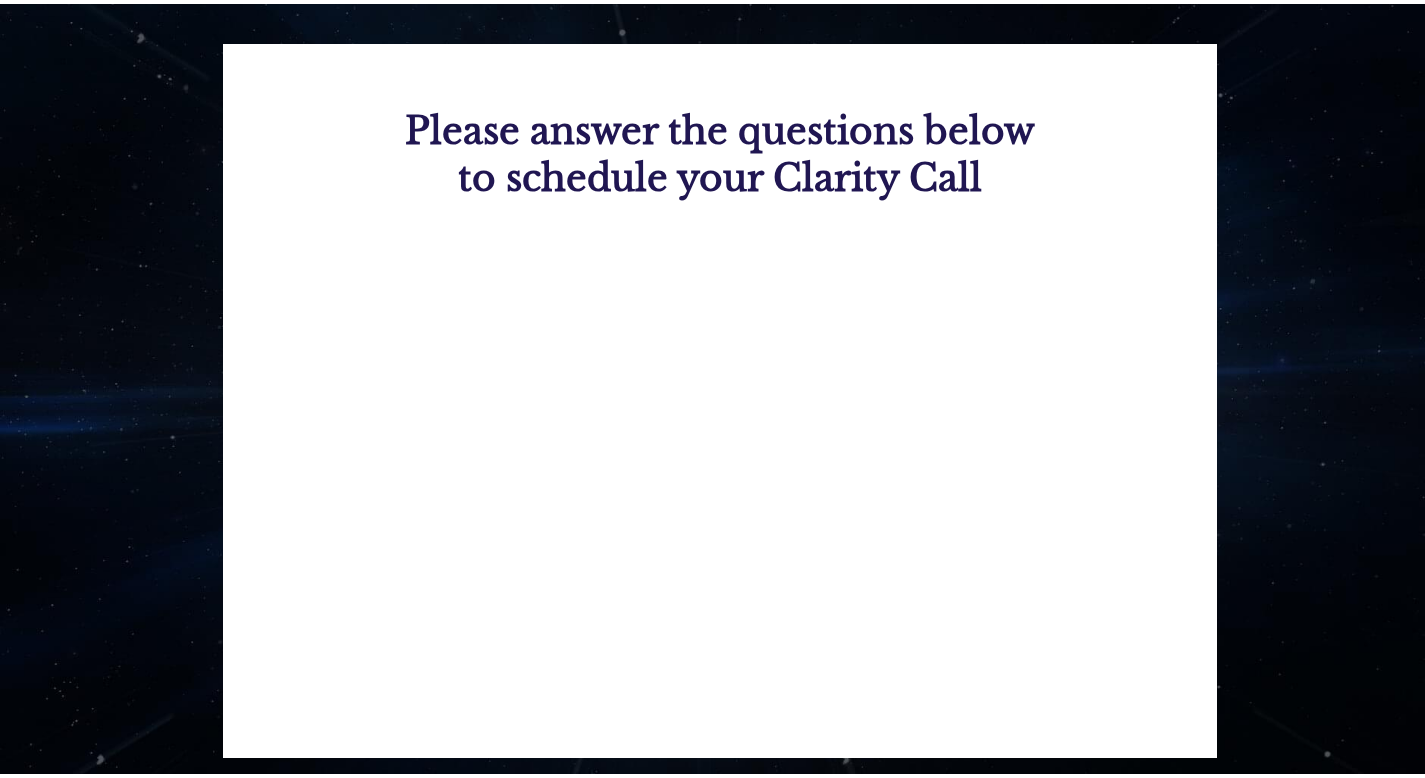 scroll, scrollTop: 6, scrollLeft: 0, axis: vertical 